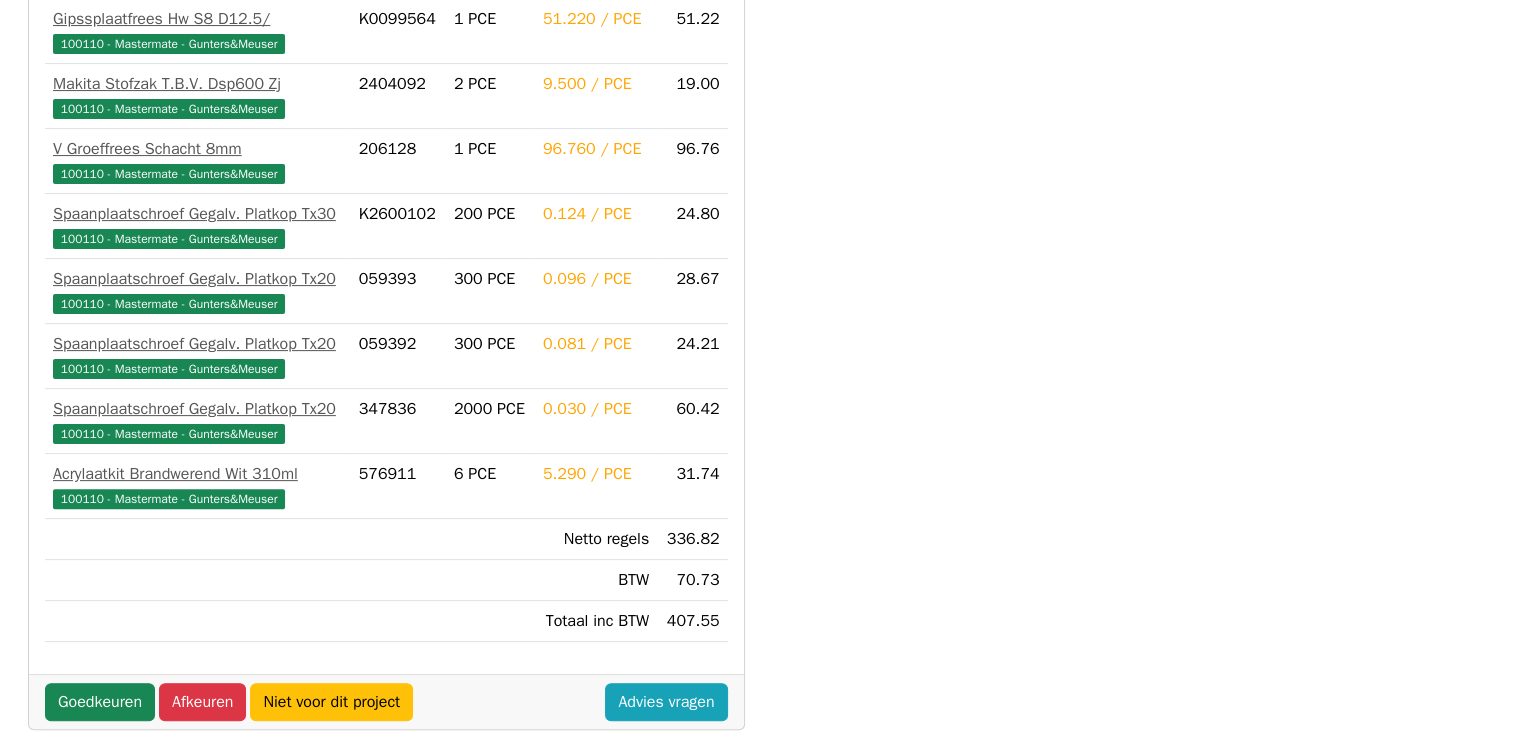 scroll, scrollTop: 444, scrollLeft: 0, axis: vertical 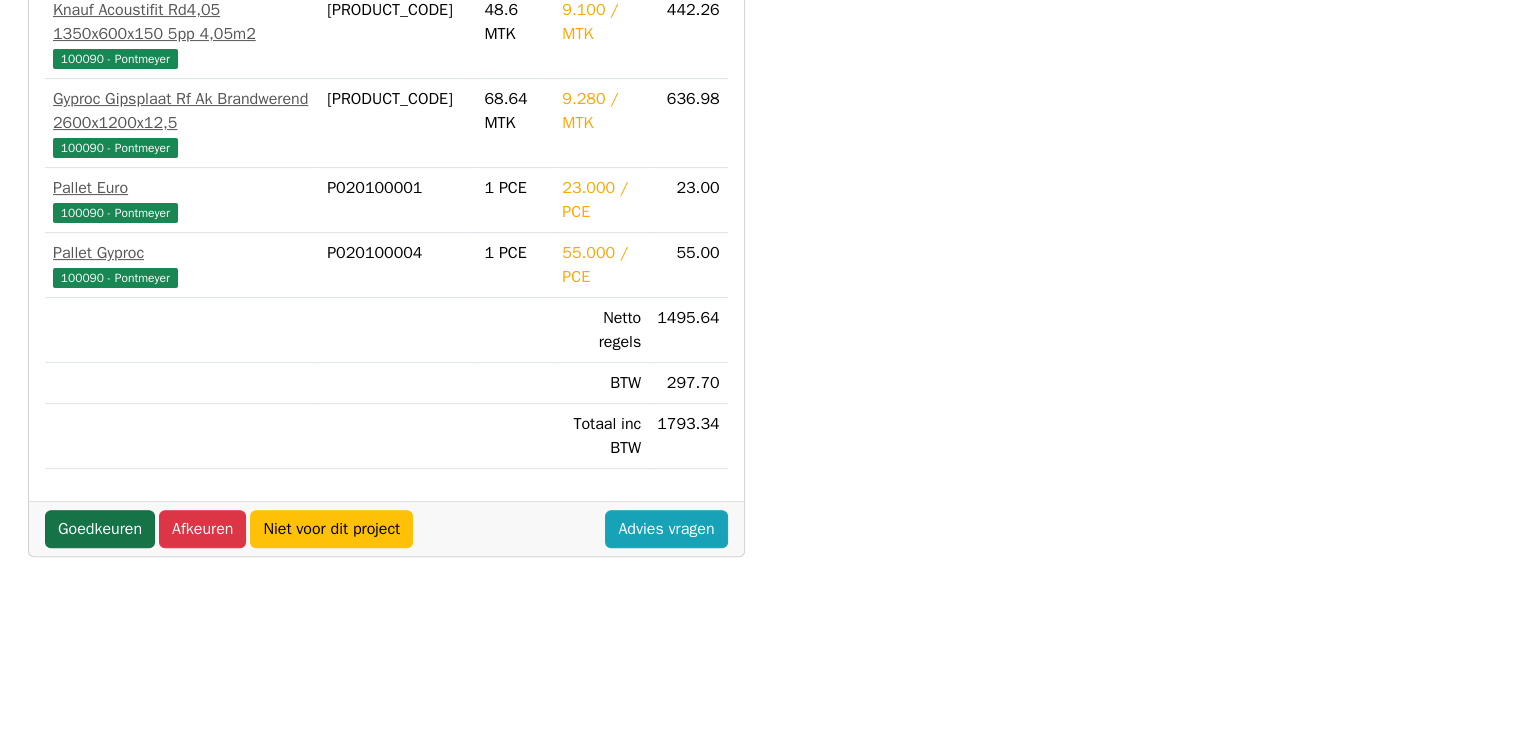 click on "Goedkeuren" at bounding box center [100, 529] 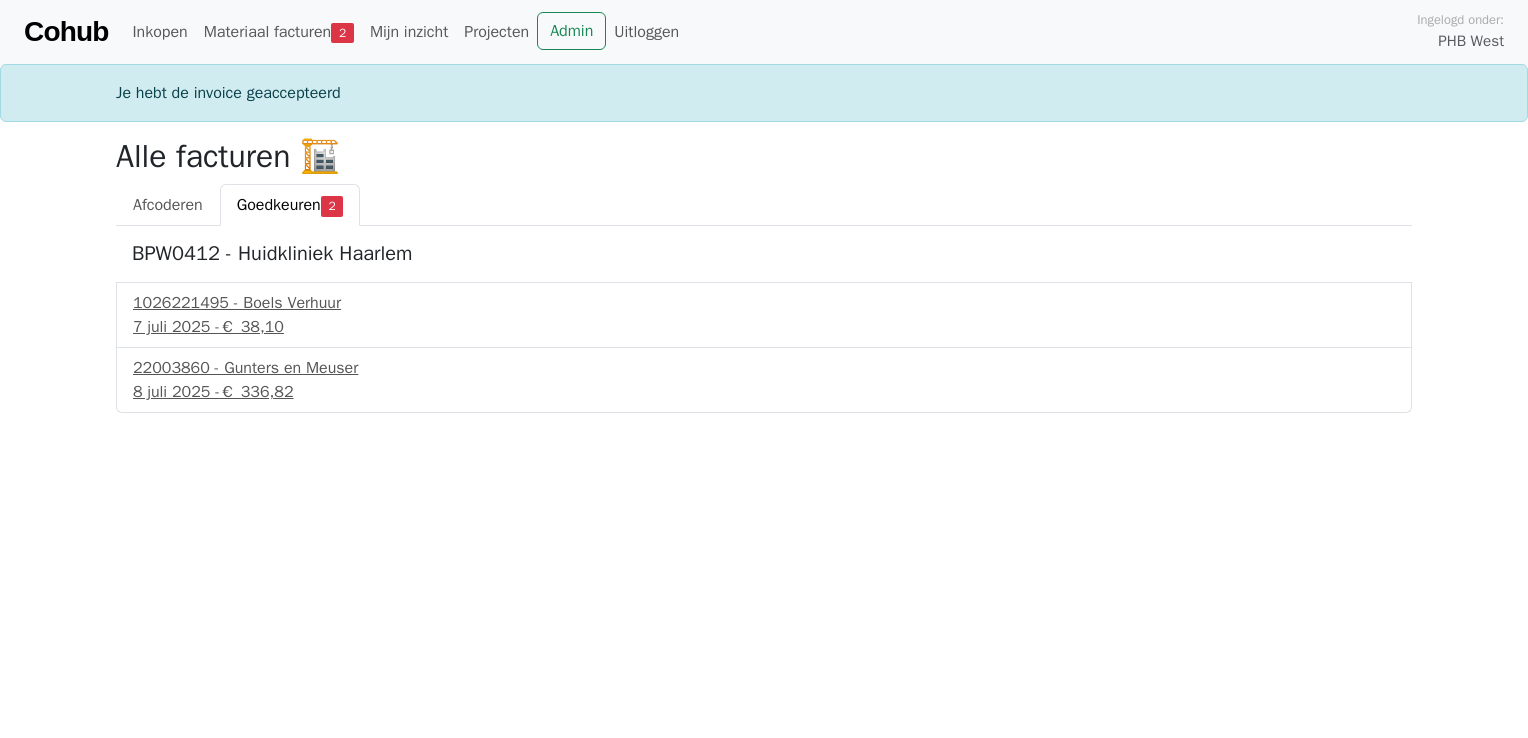 scroll, scrollTop: 0, scrollLeft: 0, axis: both 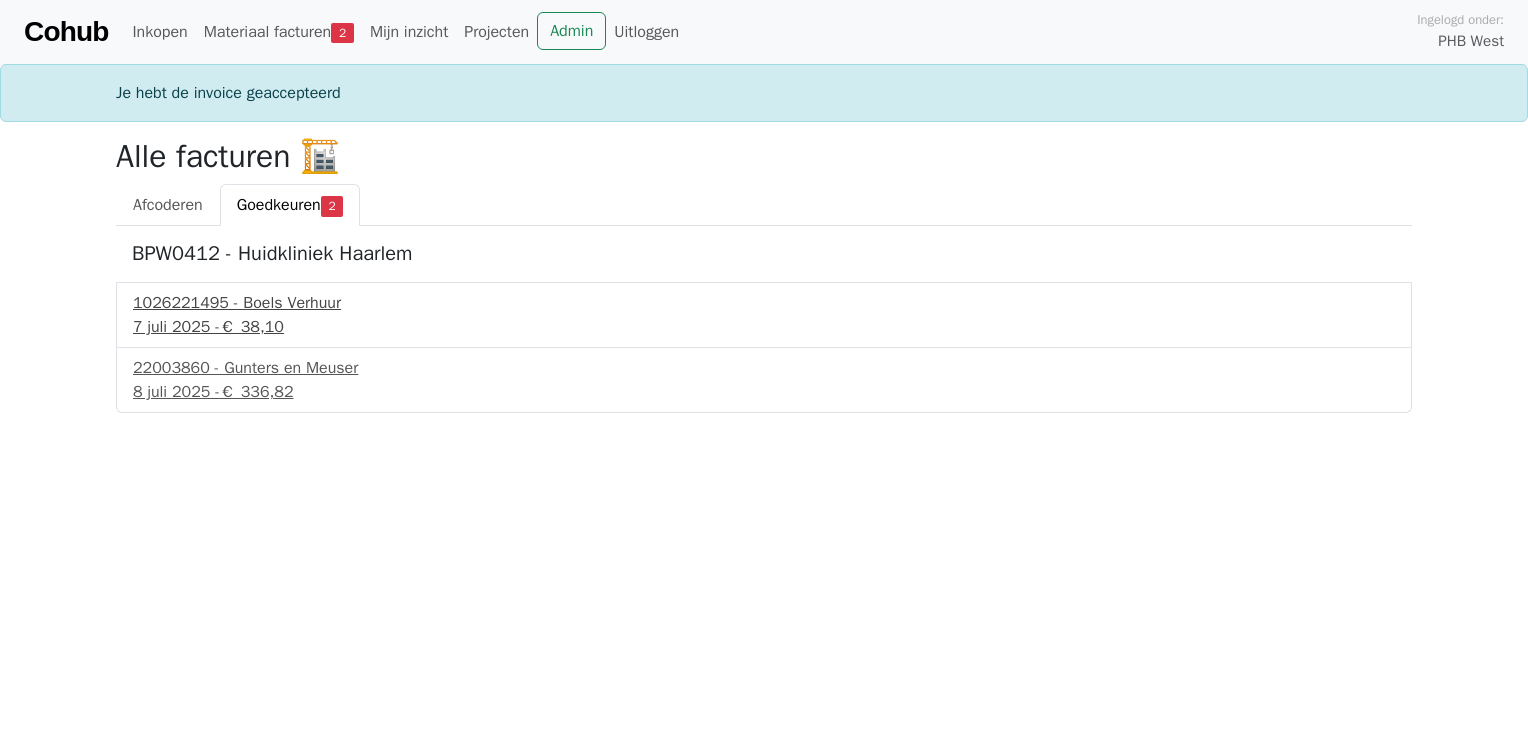 click on "1026221495 - Boels Verhuur" at bounding box center (764, 303) 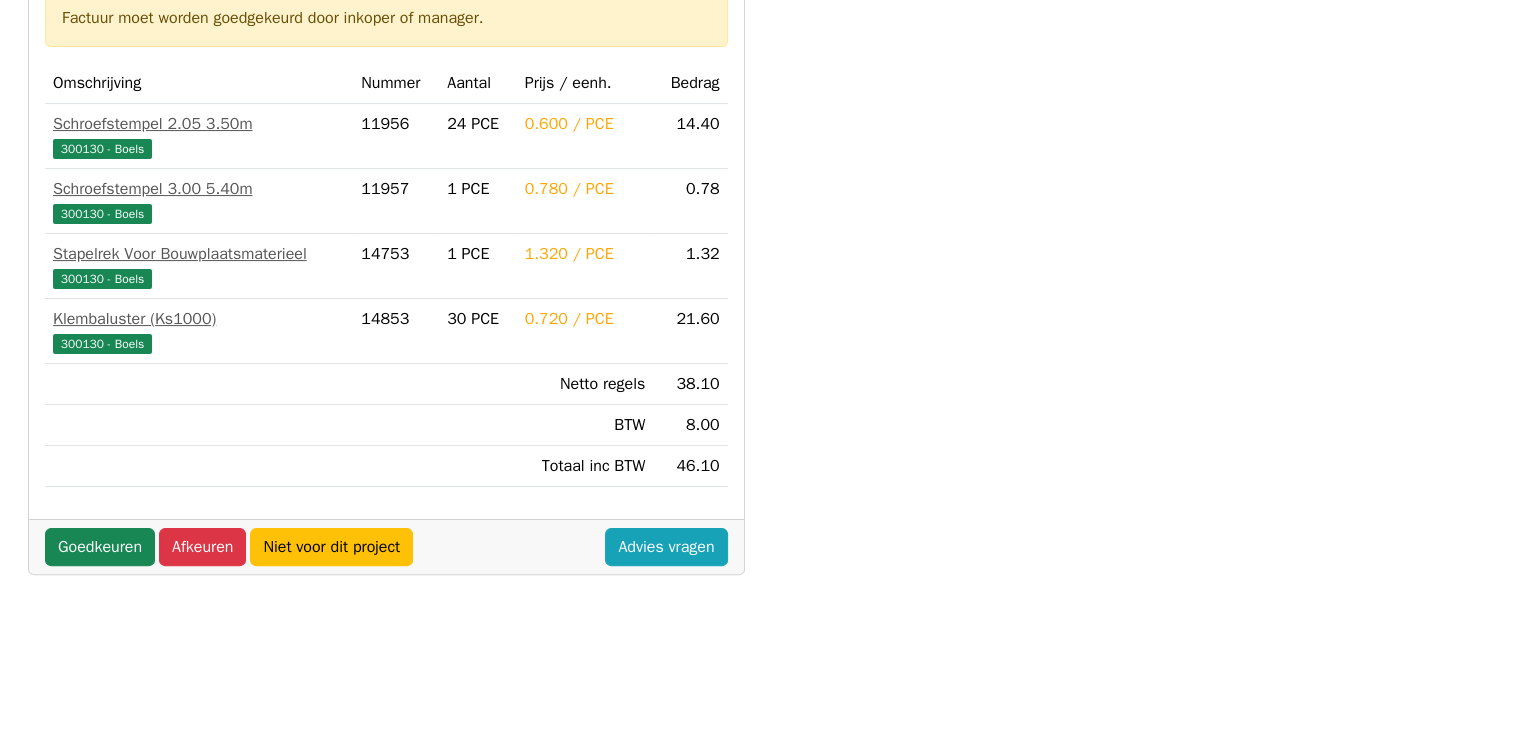 scroll, scrollTop: 400, scrollLeft: 0, axis: vertical 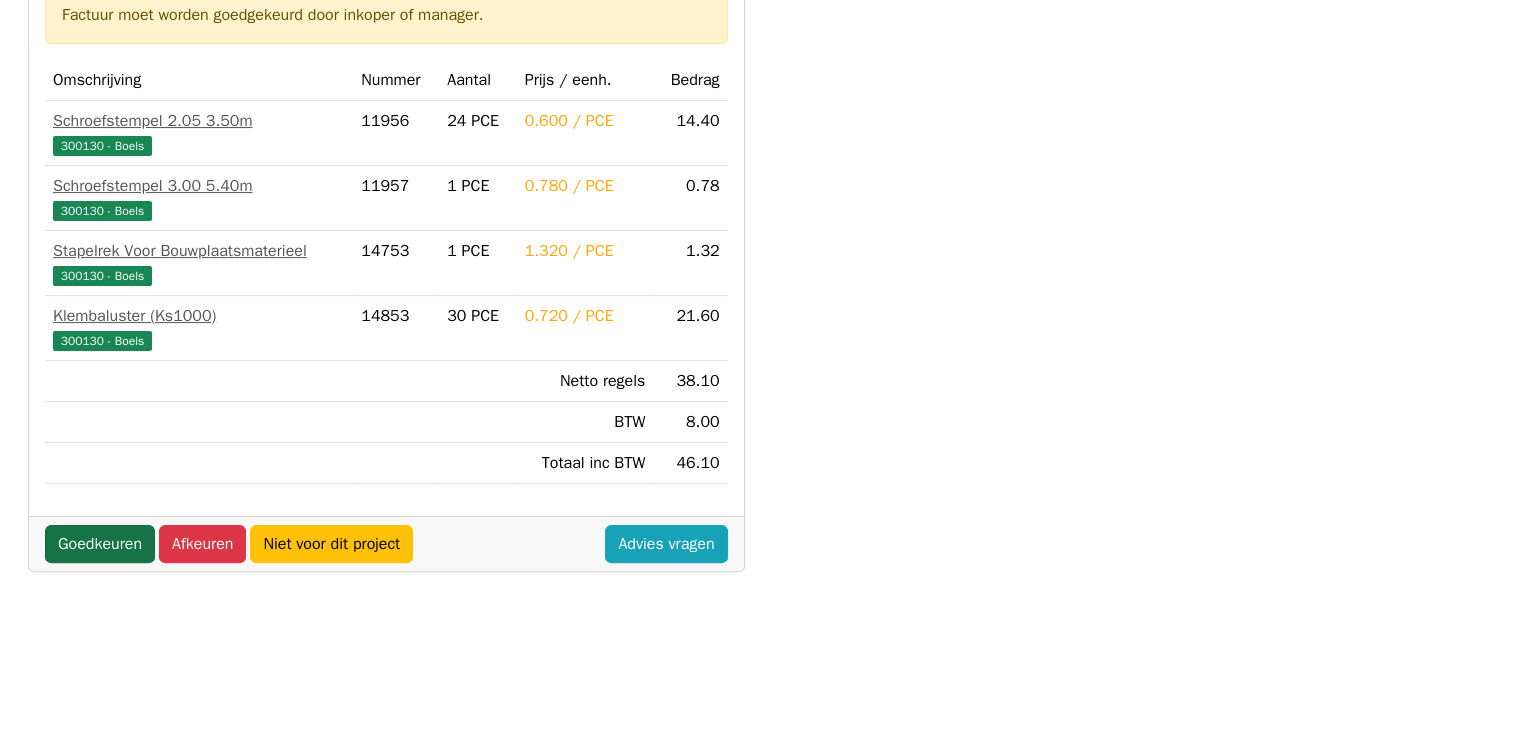 click on "Goedkeuren" at bounding box center (100, 544) 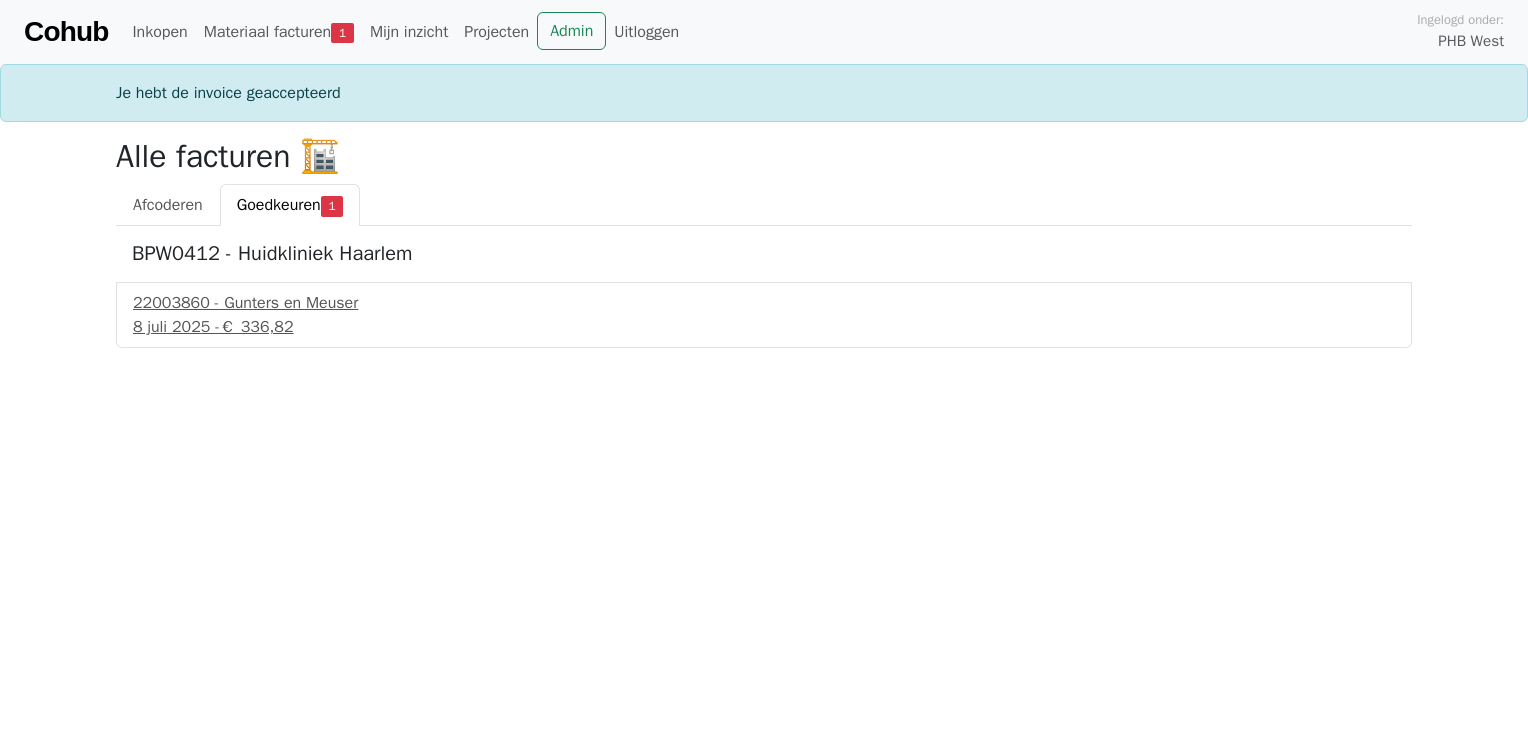 scroll, scrollTop: 0, scrollLeft: 0, axis: both 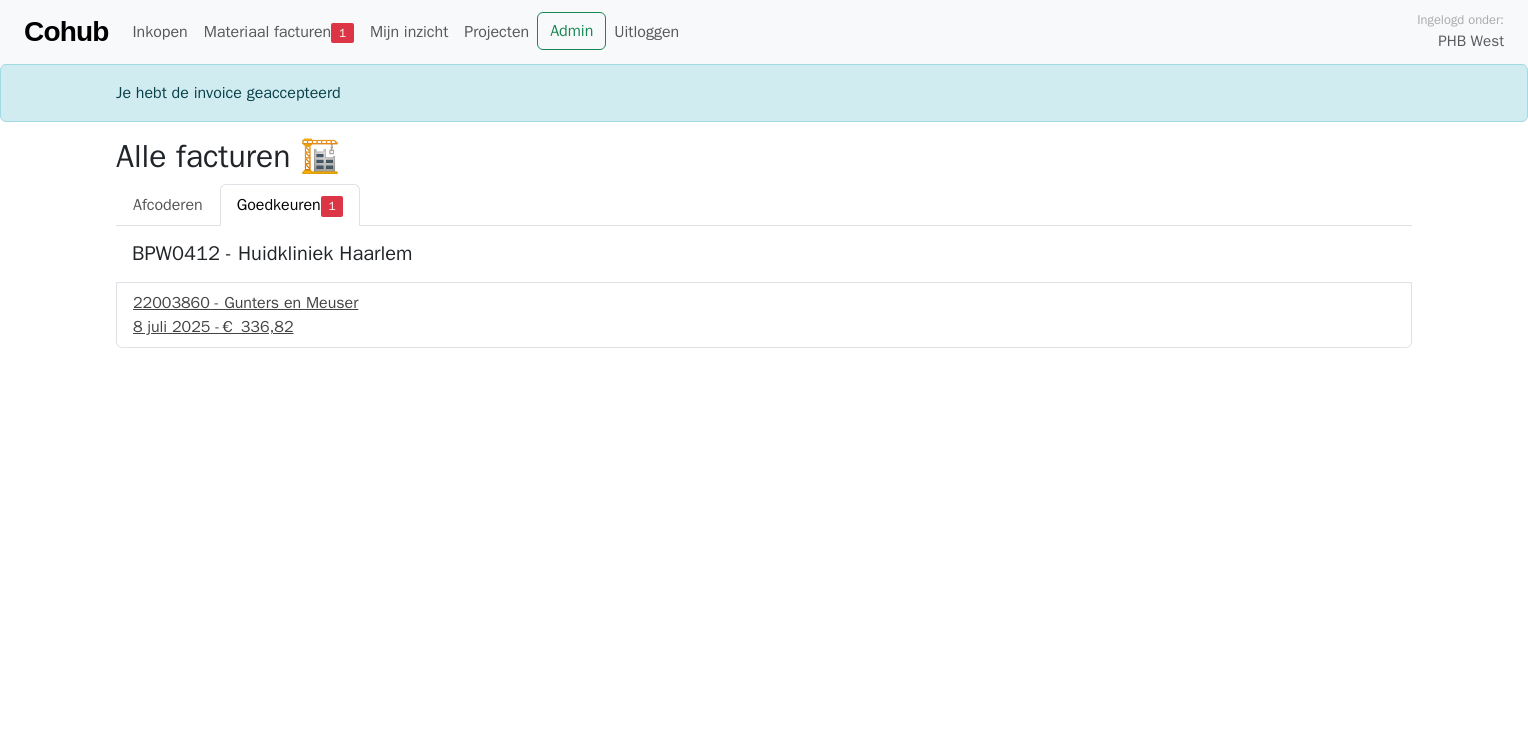 click on "22003860 - Gunters en Meuser" at bounding box center [764, 303] 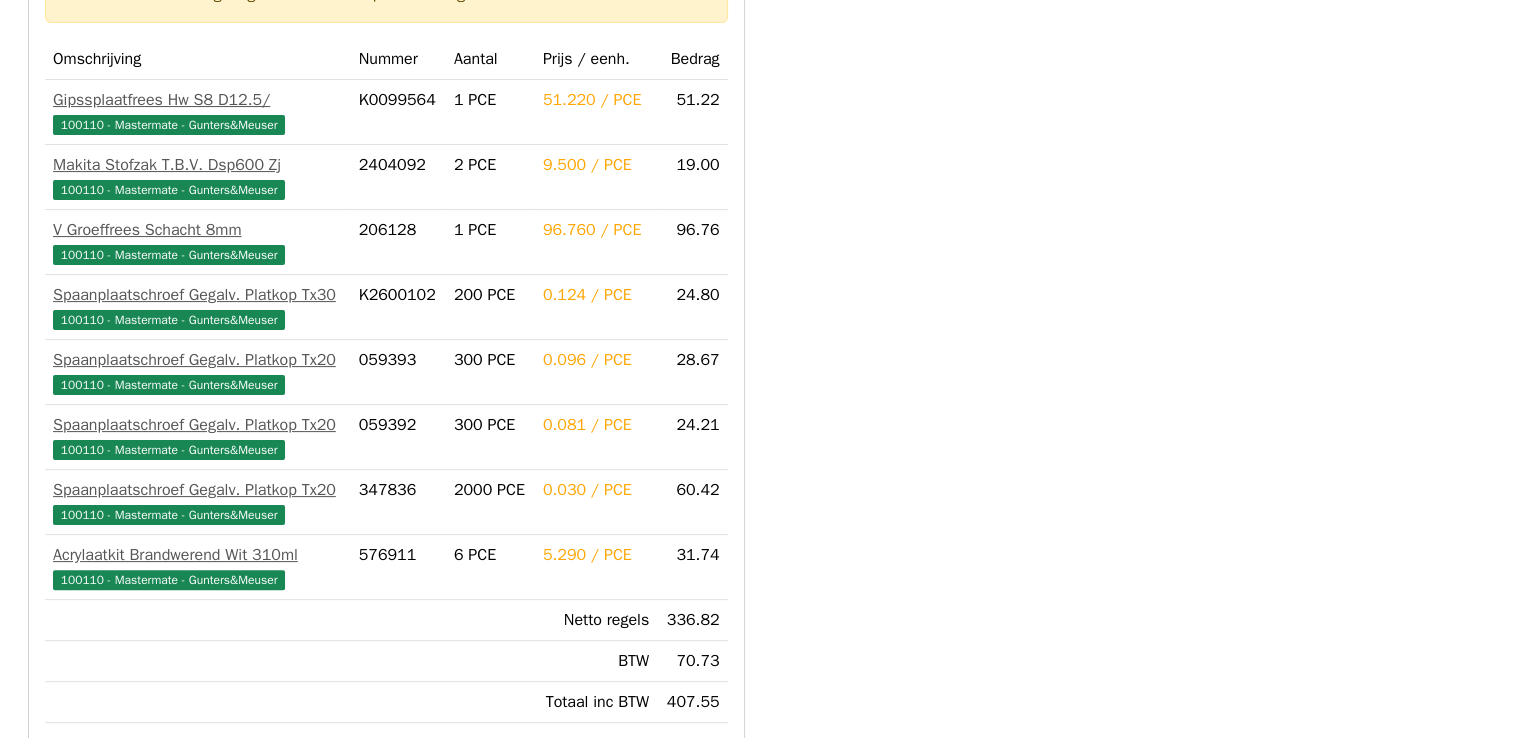 scroll, scrollTop: 400, scrollLeft: 0, axis: vertical 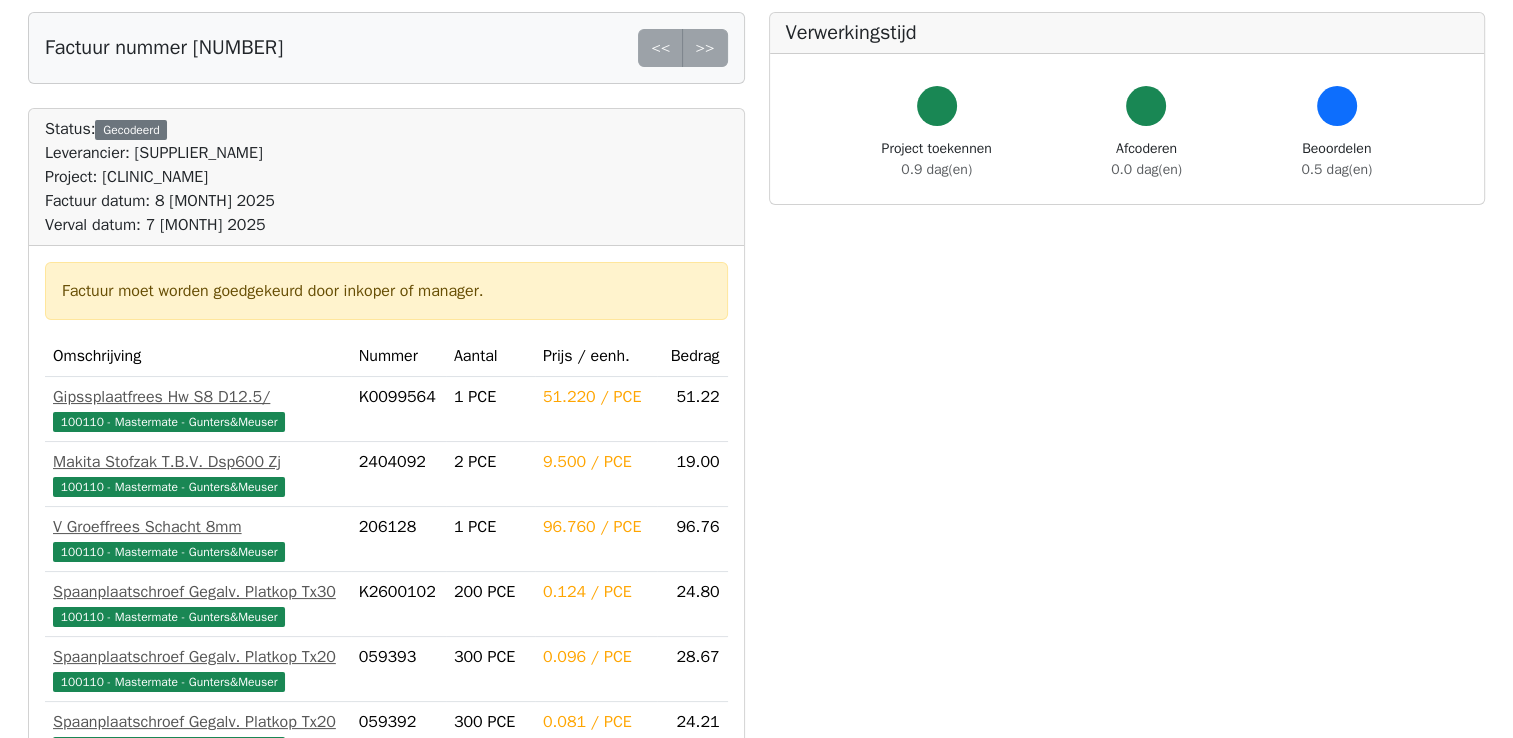click on "Factuur moet worden goedgekeurd door inkoper of manager. Omschrijving Nummer Aantal Prijs / eenh. Bedrag Gipssplaatfrees Hw S8 D12.5/ 100110 - [SUPPLIER_NAME] - [SUPPLIER_NAME]   K0099564 1  PCE  51.220 / PCE  51.22 Makita Stofzak T.B.V. Dsp600 Zj 100110 - [SUPPLIER_NAME] - [SUPPLIER_NAME]   2404092 2  PCE  9.500 / PCE  19.00 V Groeffrees Schacht 8mm 100110 - [SUPPLIER_NAME] - [SUPPLIER_NAME]   206128 1  PCE  96.760 / PCE  96.76 Spaanplaatschroef Gegalv. Platkop Tx30 100110 - [SUPPLIER_NAME] - [SUPPLIER_NAME]   K2600102 200  PCE  0.124 / PCE  24.80 Spaanplaatschroef Gegalv. Platkop Tx20 100110 - [SUPPLIER_NAME] - [SUPPLIER_NAME]   059393 300  PCE  0.096 / PCE  28.67 Spaanplaatschroef Gegalv. Platkop Tx20 100110 - [SUPPLIER_NAME] - [SUPPLIER_NAME]   059392 300  PCE  0.081 / PCE  24.21 Spaanplaatschroef Gegalv. Platkop Tx20 100110 - [SUPPLIER_NAME] - [SUPPLIER_NAME]   347836 2000  PCE  0.030 / PCE  60.42 Acrylaatkit Brandwerend Wit 310ml 100110 - [SUPPLIER_NAME] - [SUPPLIER_NAME]   576911 6  PCE  5.290 / PCE  31.74 Netto regels  336.82 BTW  70.73  407.55" at bounding box center (386, 649) 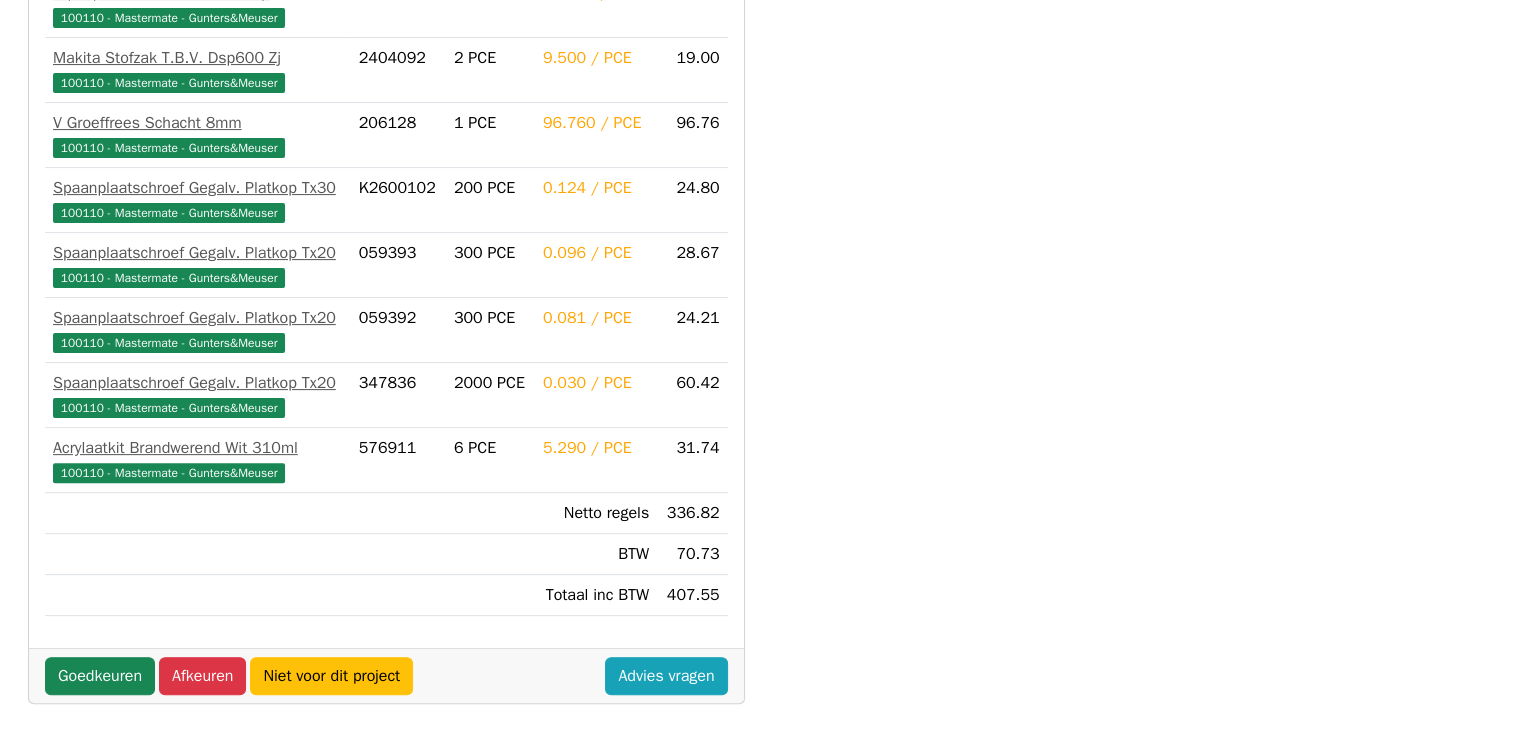 scroll, scrollTop: 500, scrollLeft: 0, axis: vertical 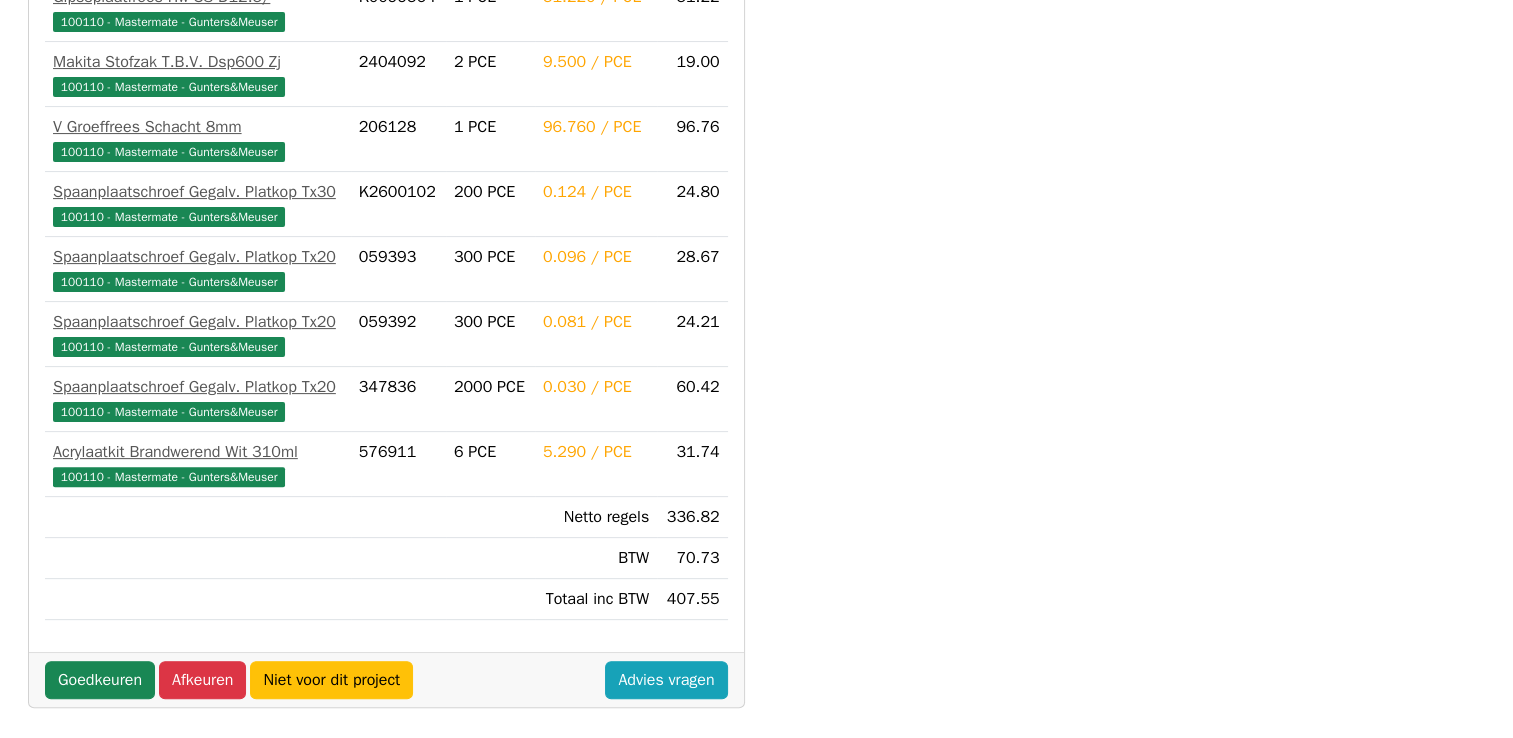 click on "0.081 / PCE" at bounding box center (198, -3) 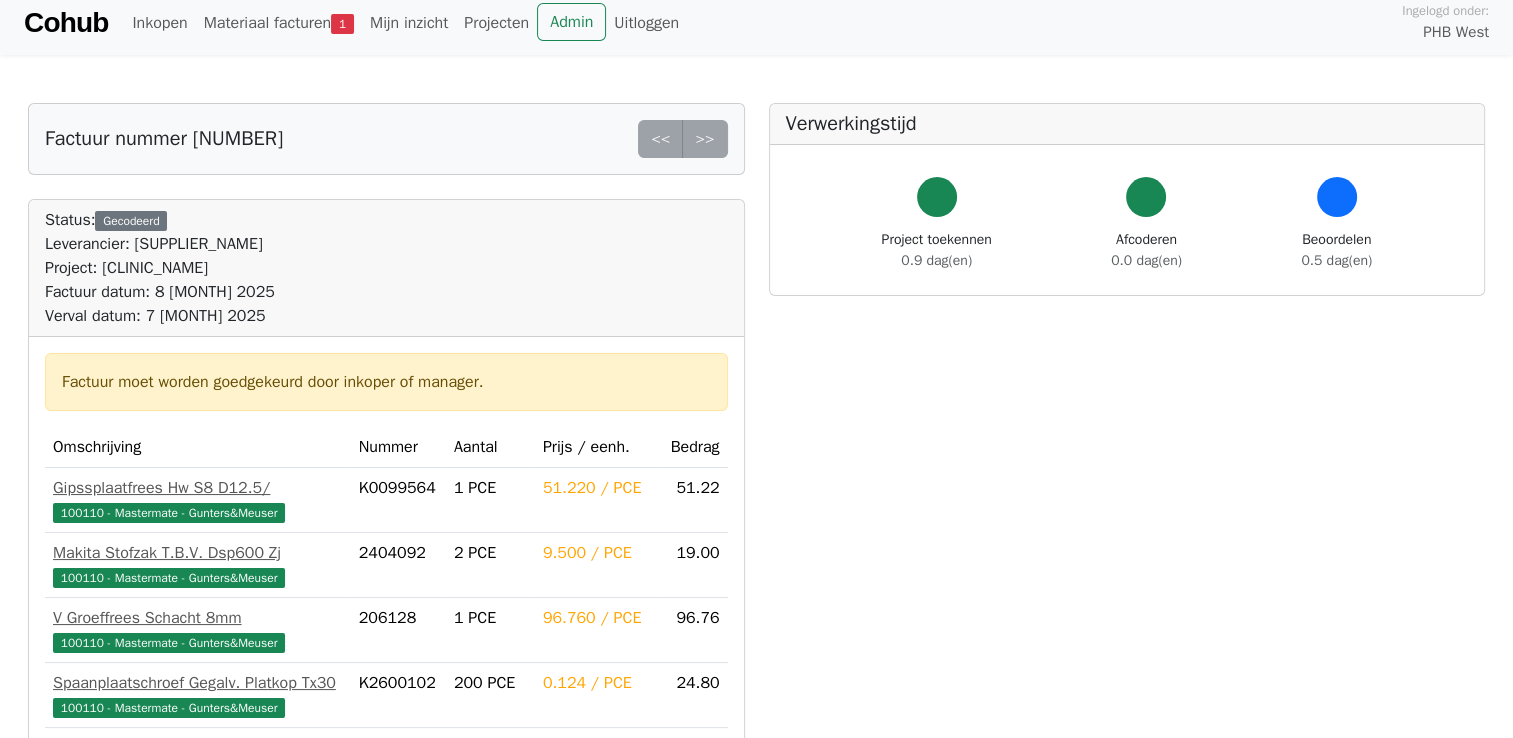 scroll, scrollTop: 0, scrollLeft: 0, axis: both 